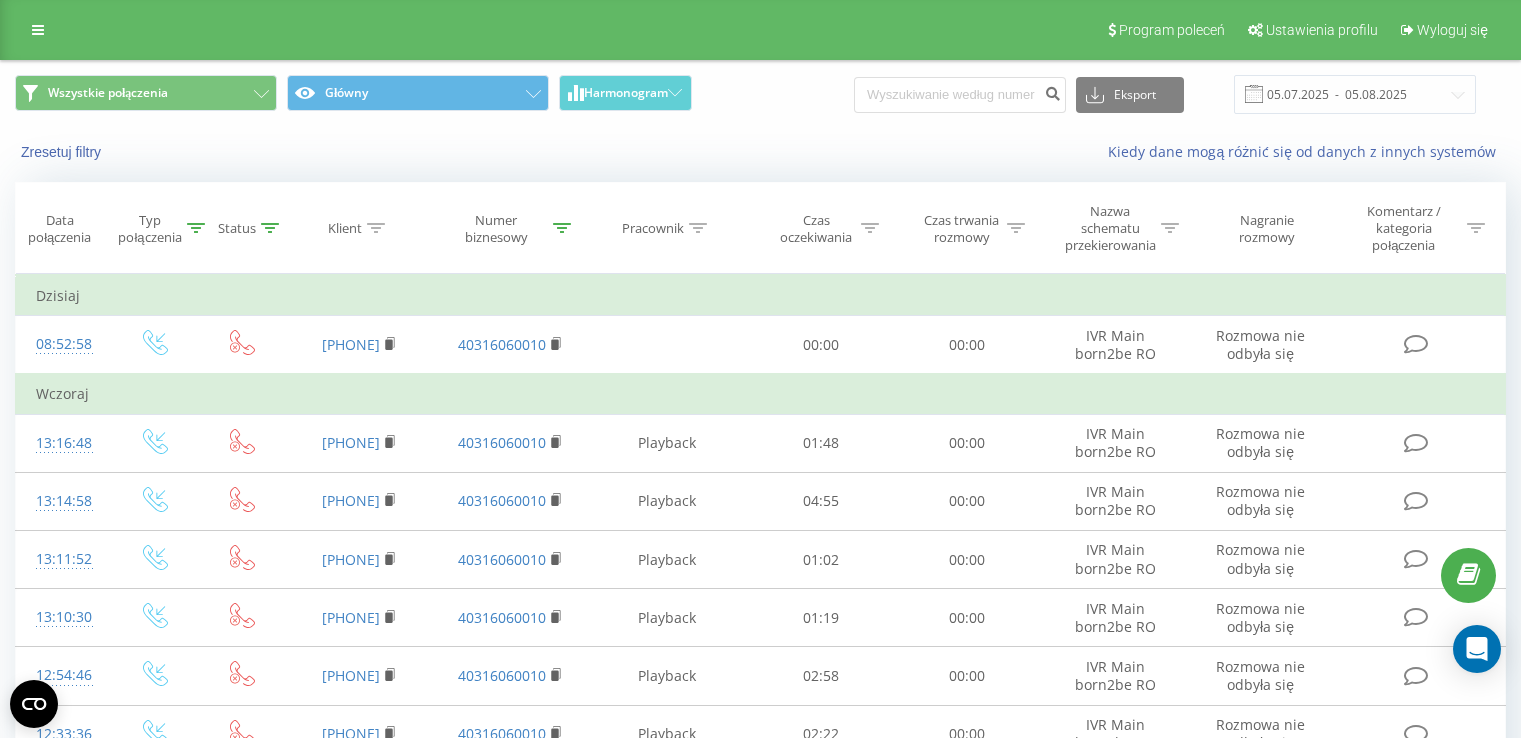 scroll, scrollTop: 0, scrollLeft: 0, axis: both 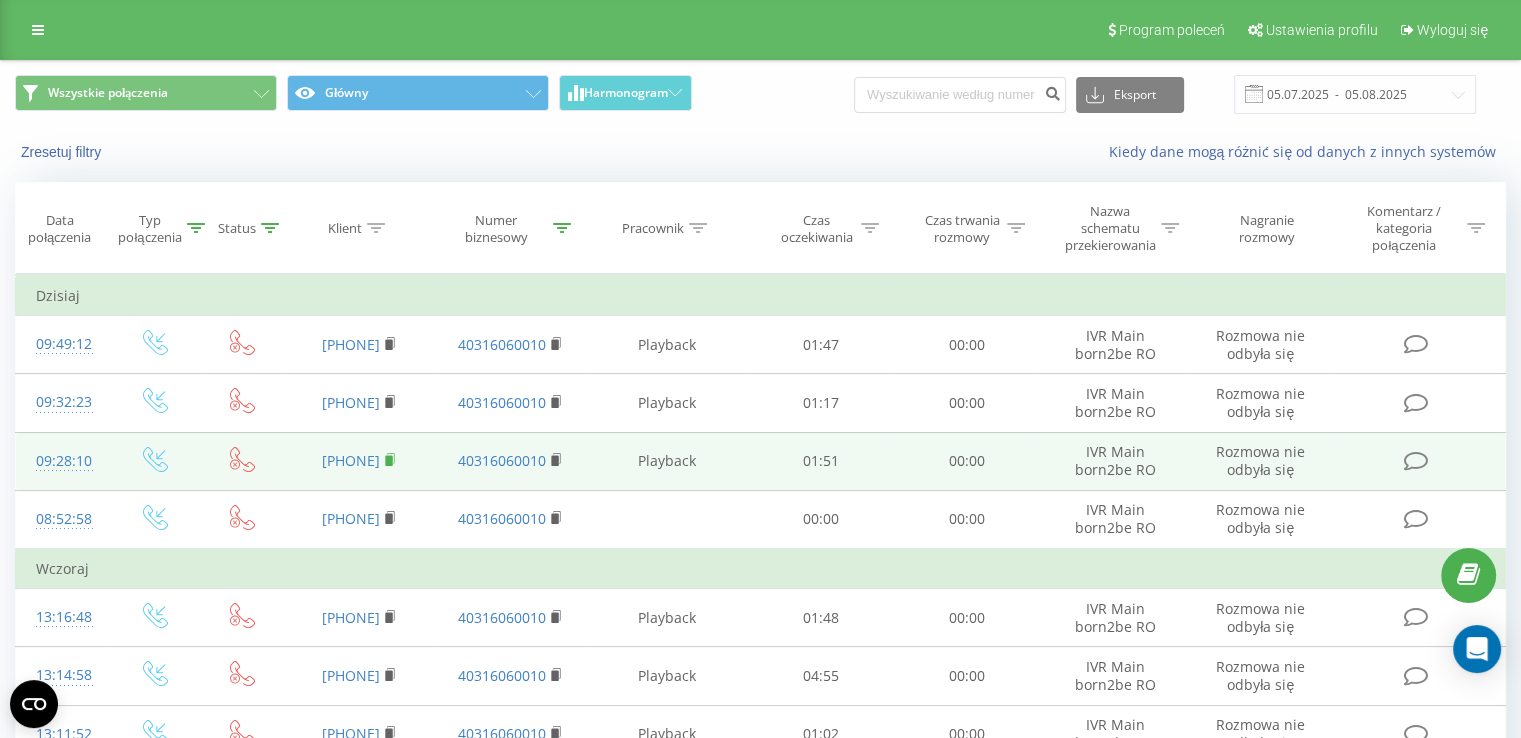 click 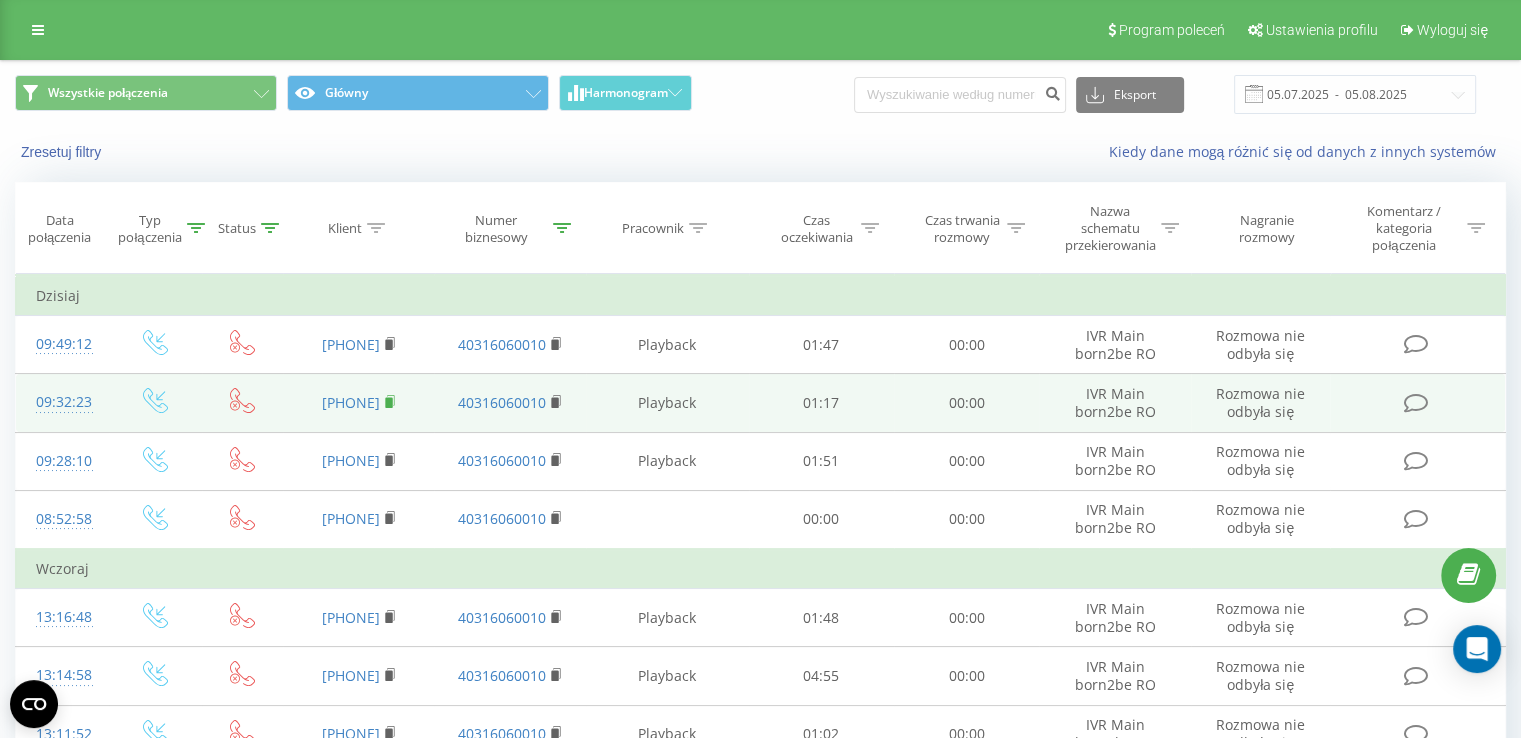 click 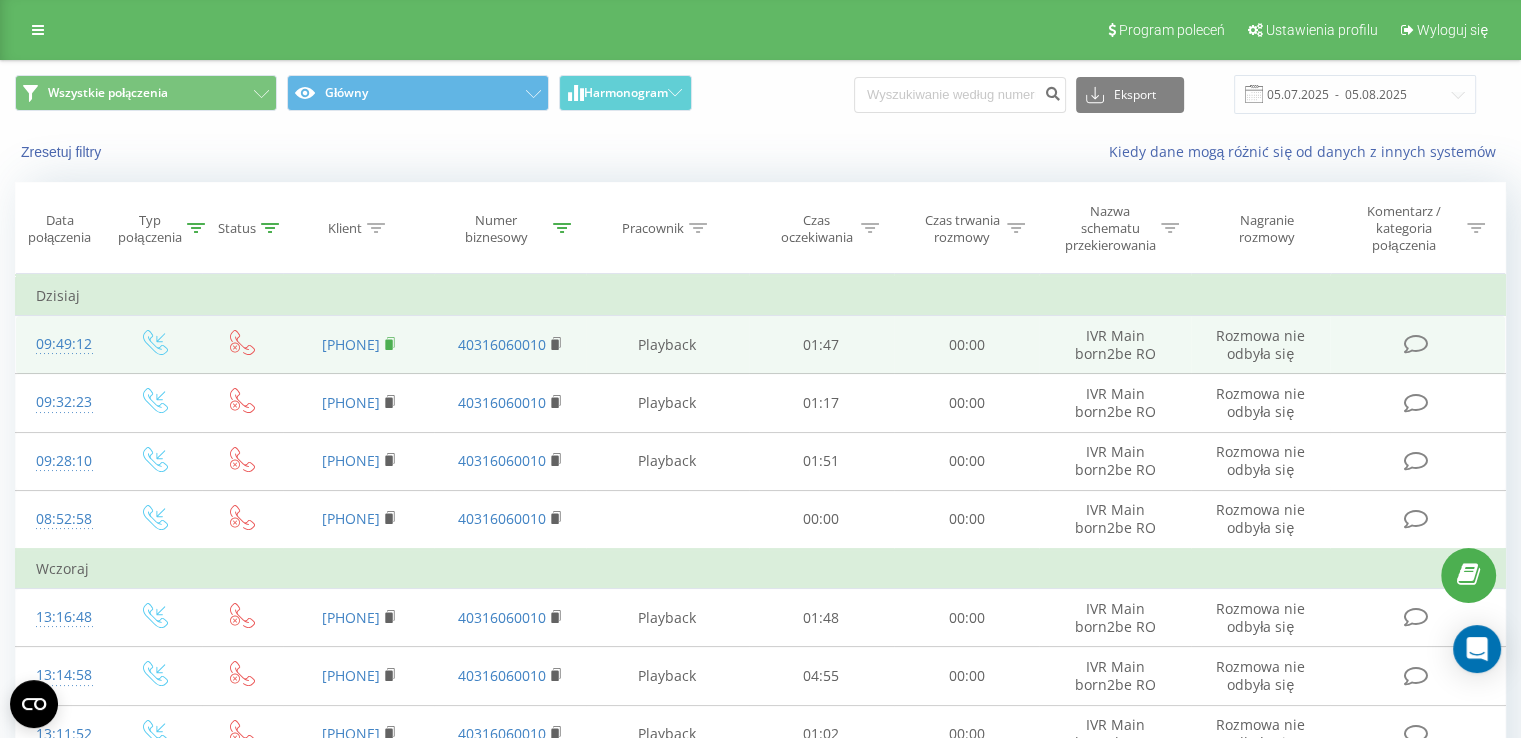 click 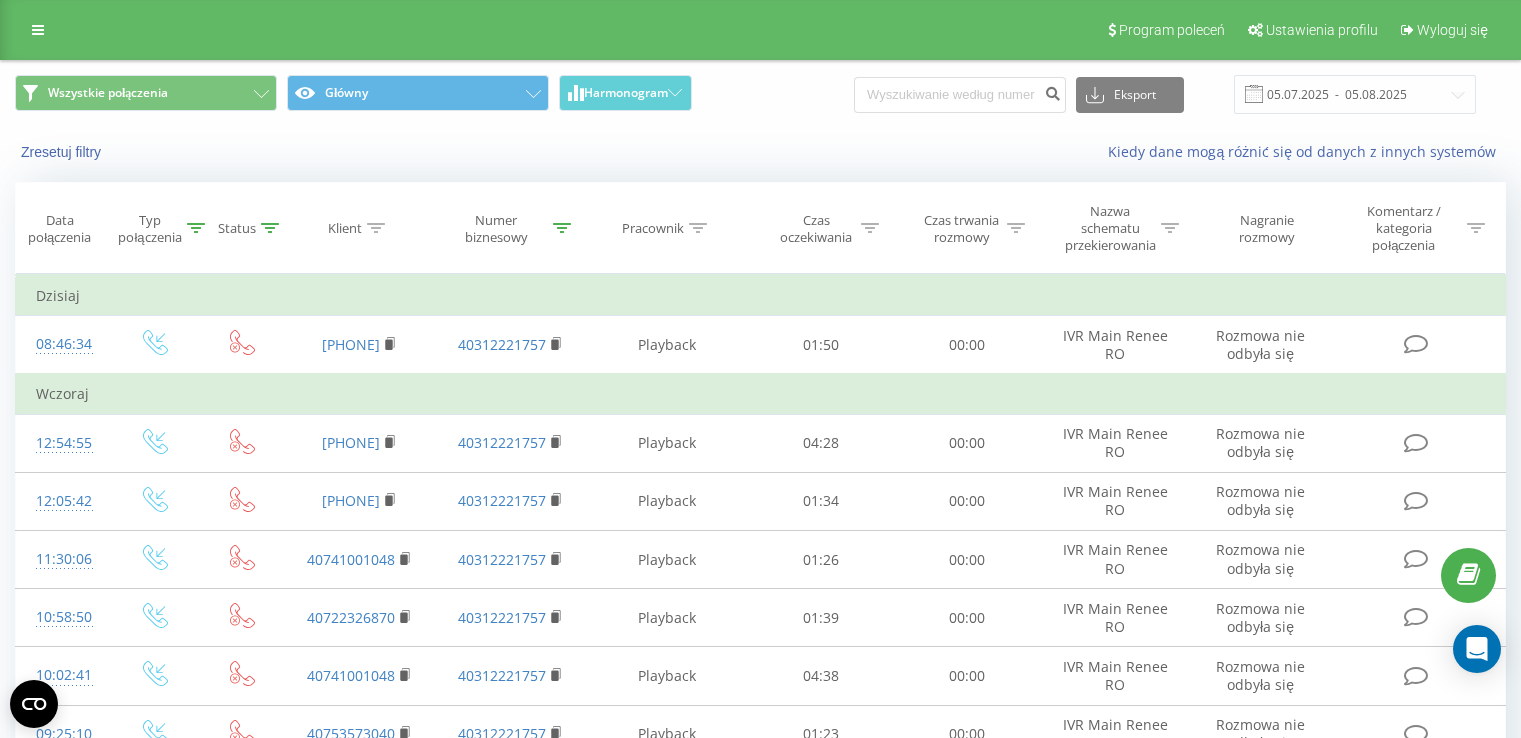 scroll, scrollTop: 0, scrollLeft: 0, axis: both 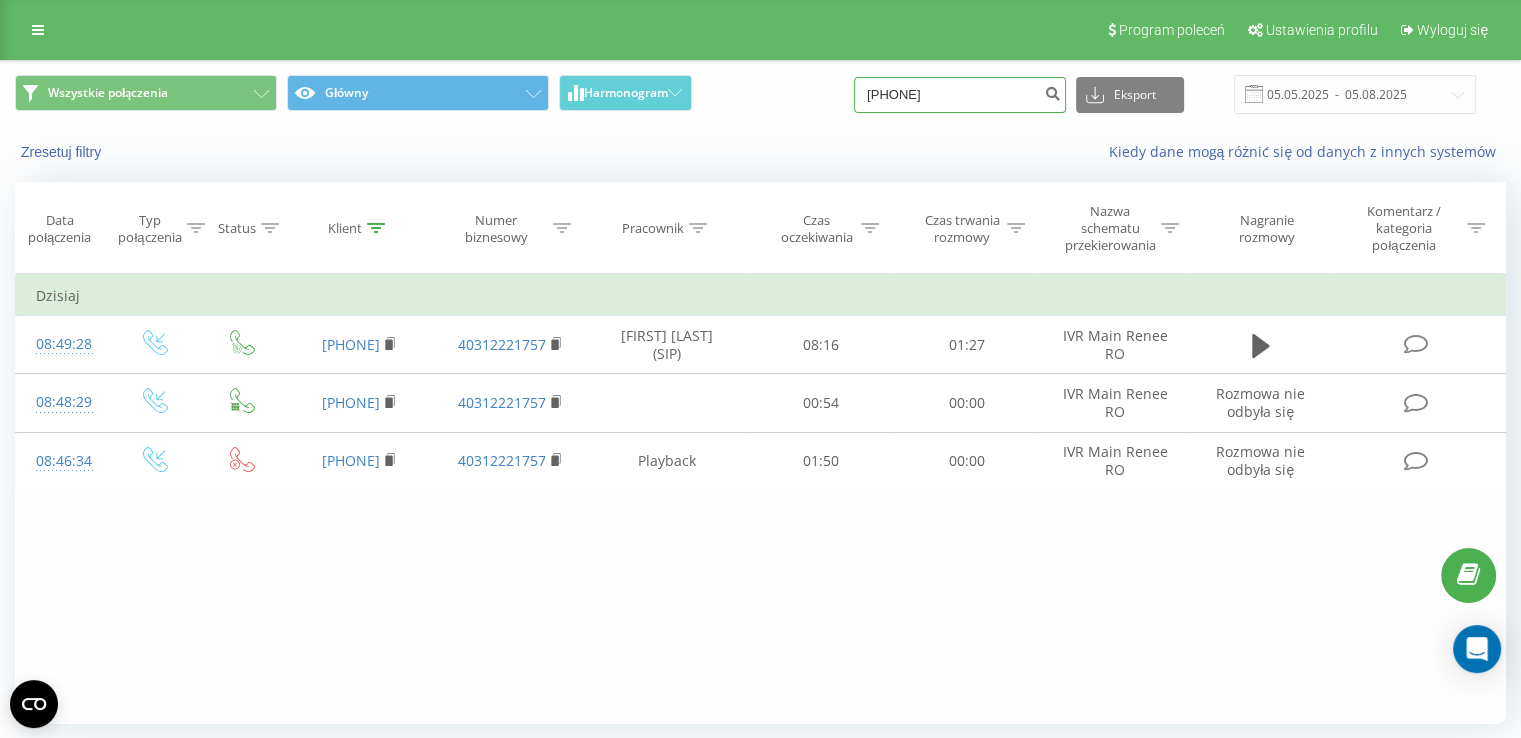 click on "40731636153" at bounding box center [960, 95] 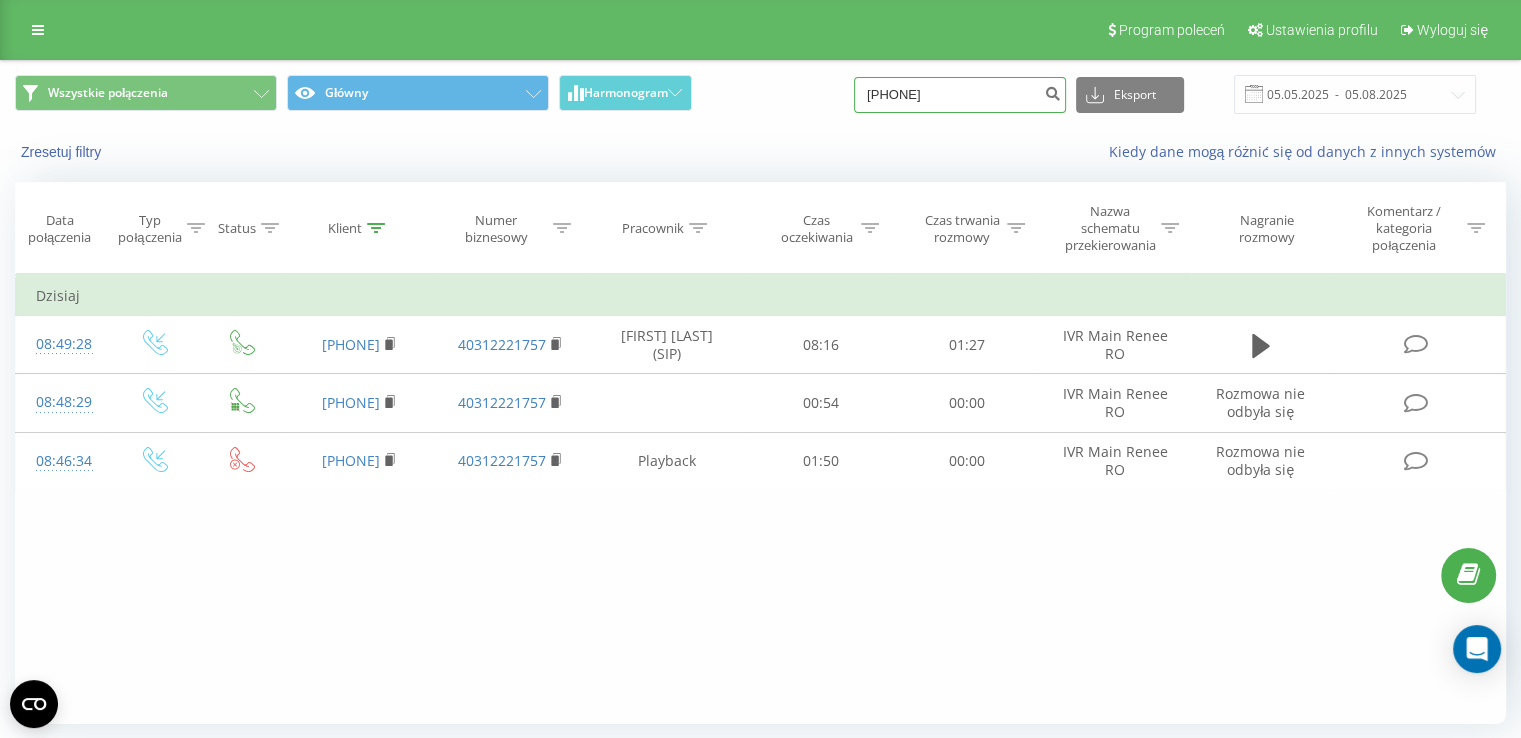 type on "40742613240" 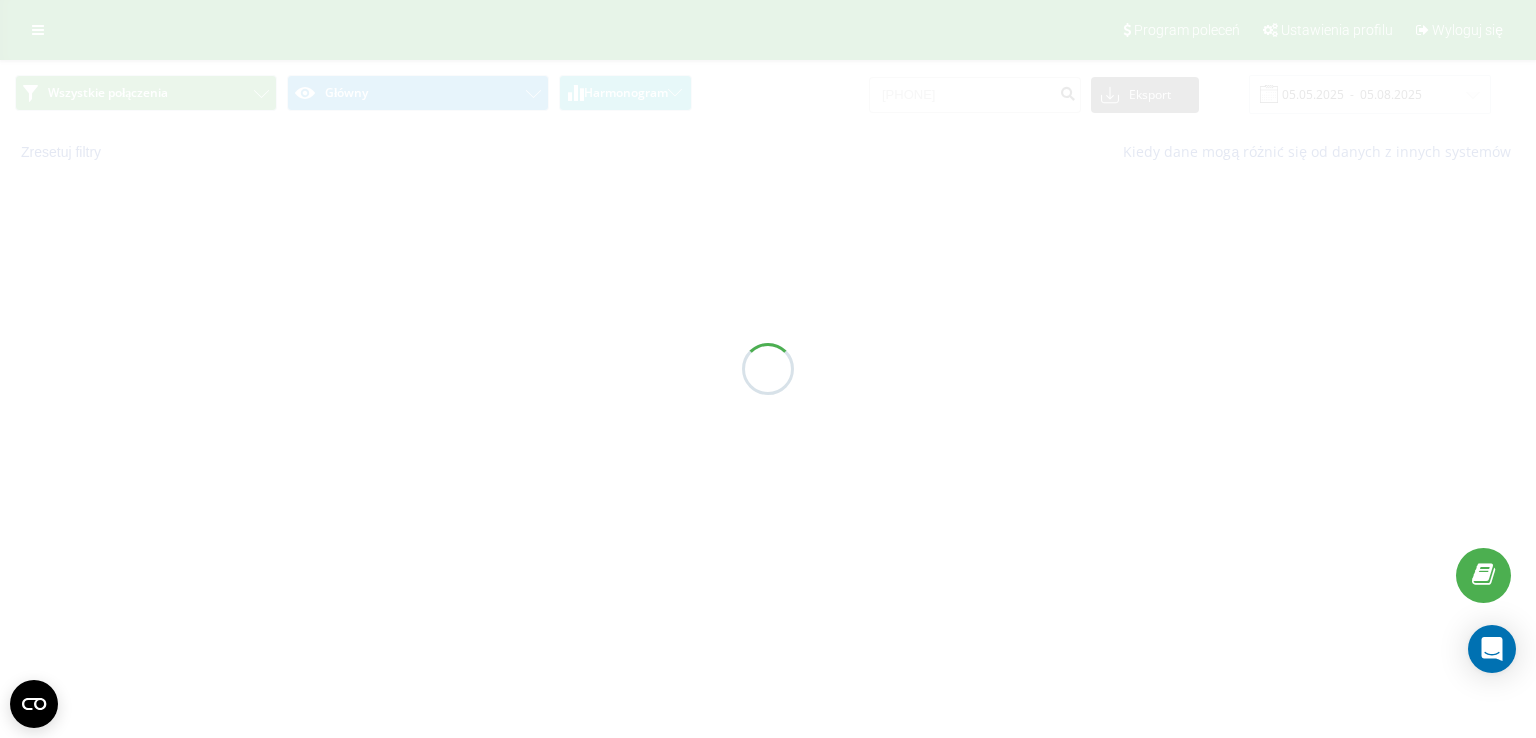 scroll, scrollTop: 0, scrollLeft: 0, axis: both 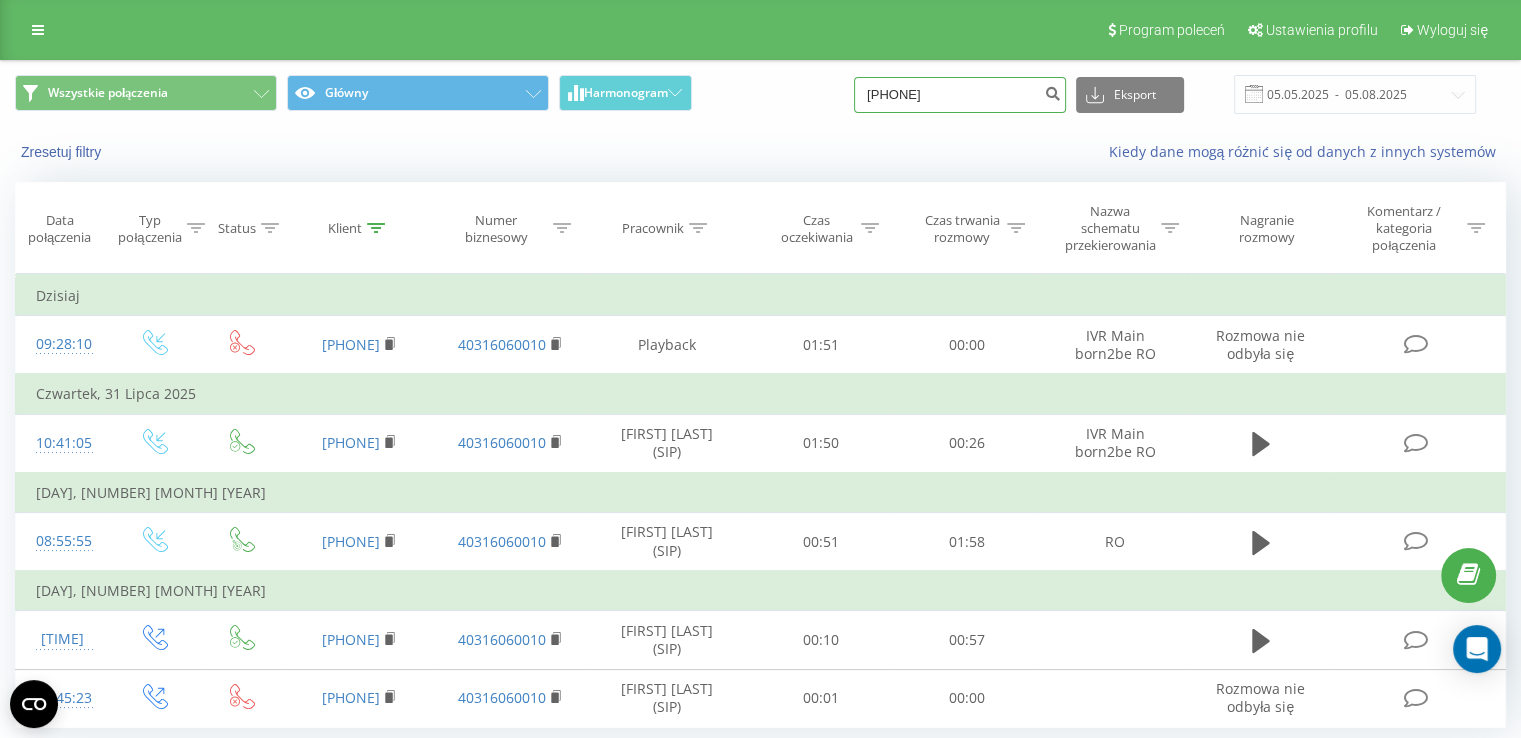 click on "[PHONE]" at bounding box center (960, 95) 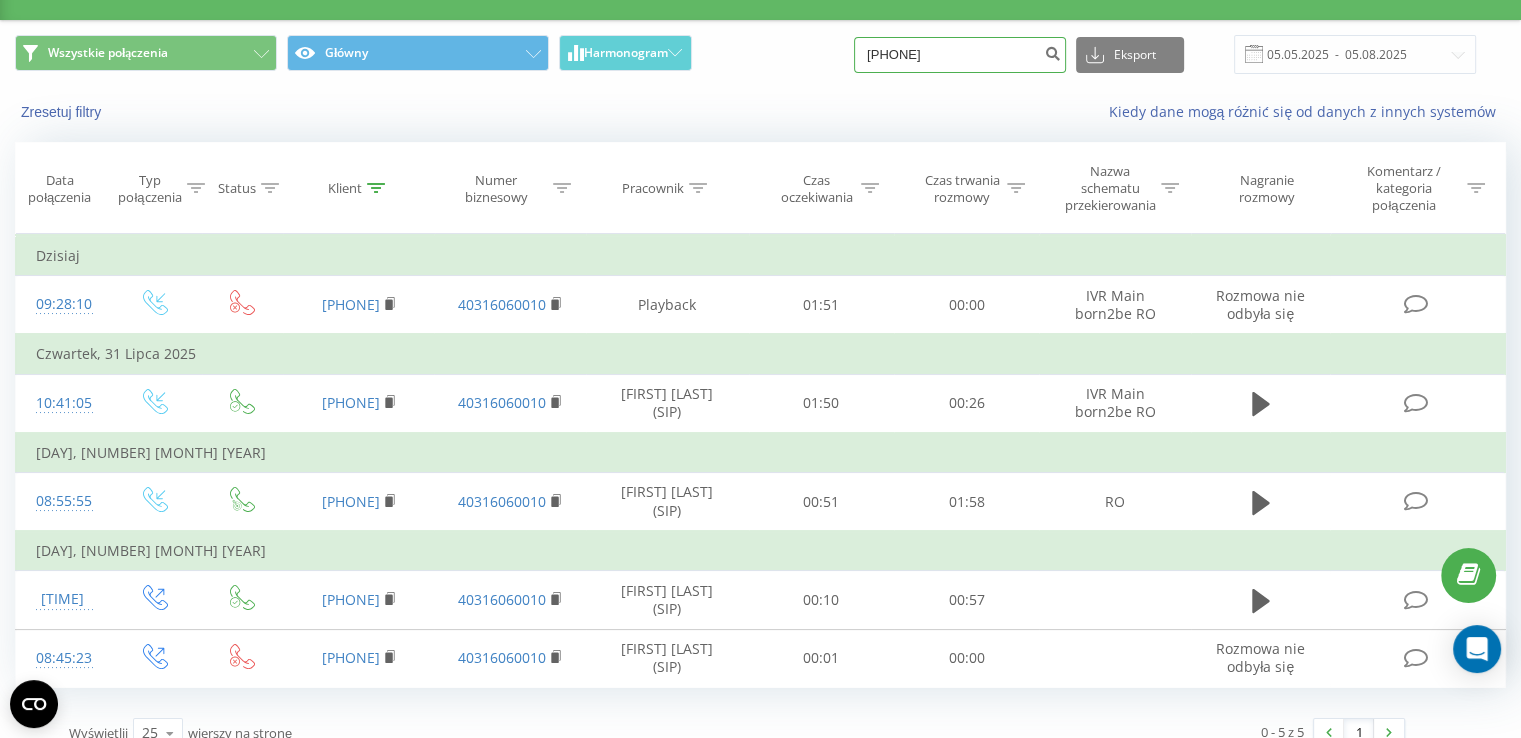 scroll, scrollTop: 61, scrollLeft: 0, axis: vertical 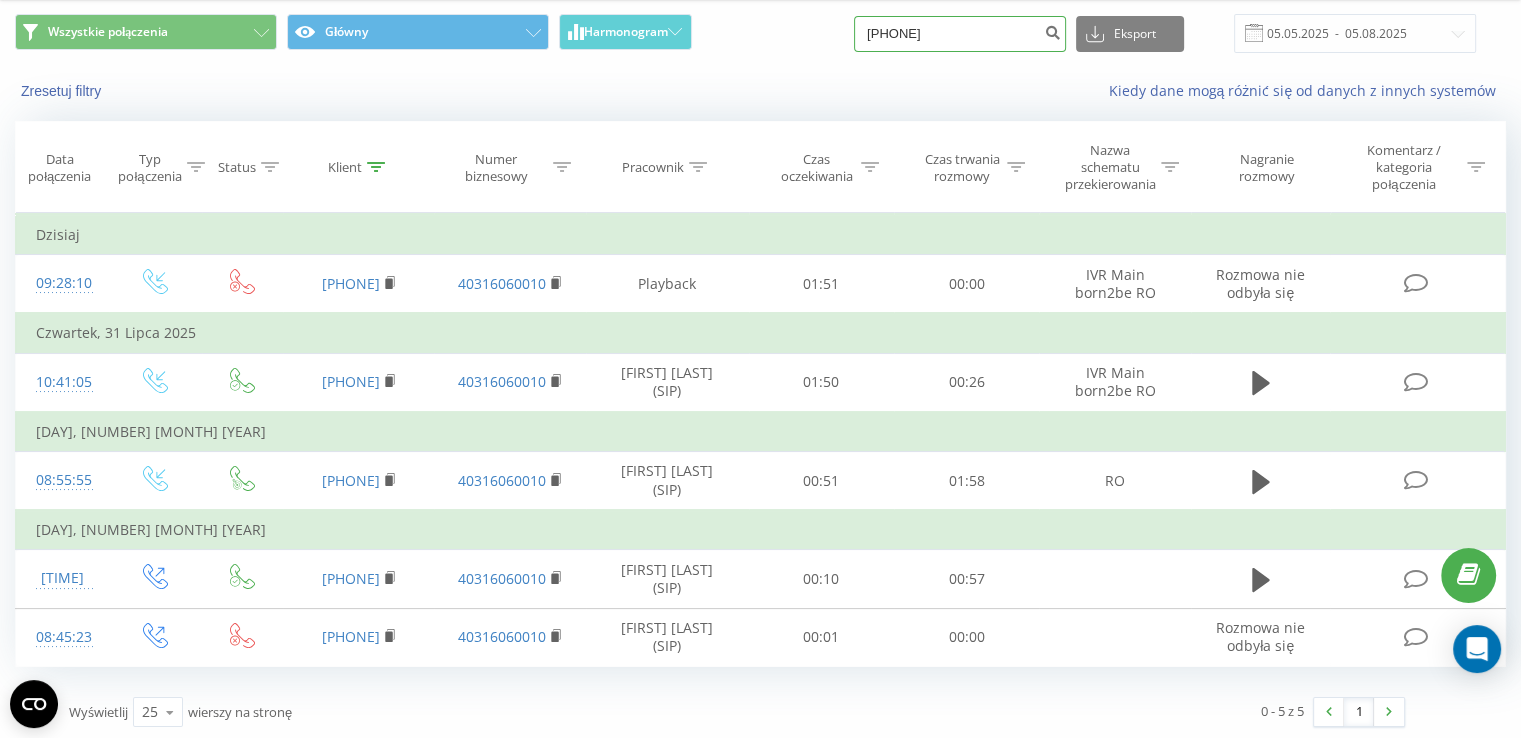 type on "[PHONE]" 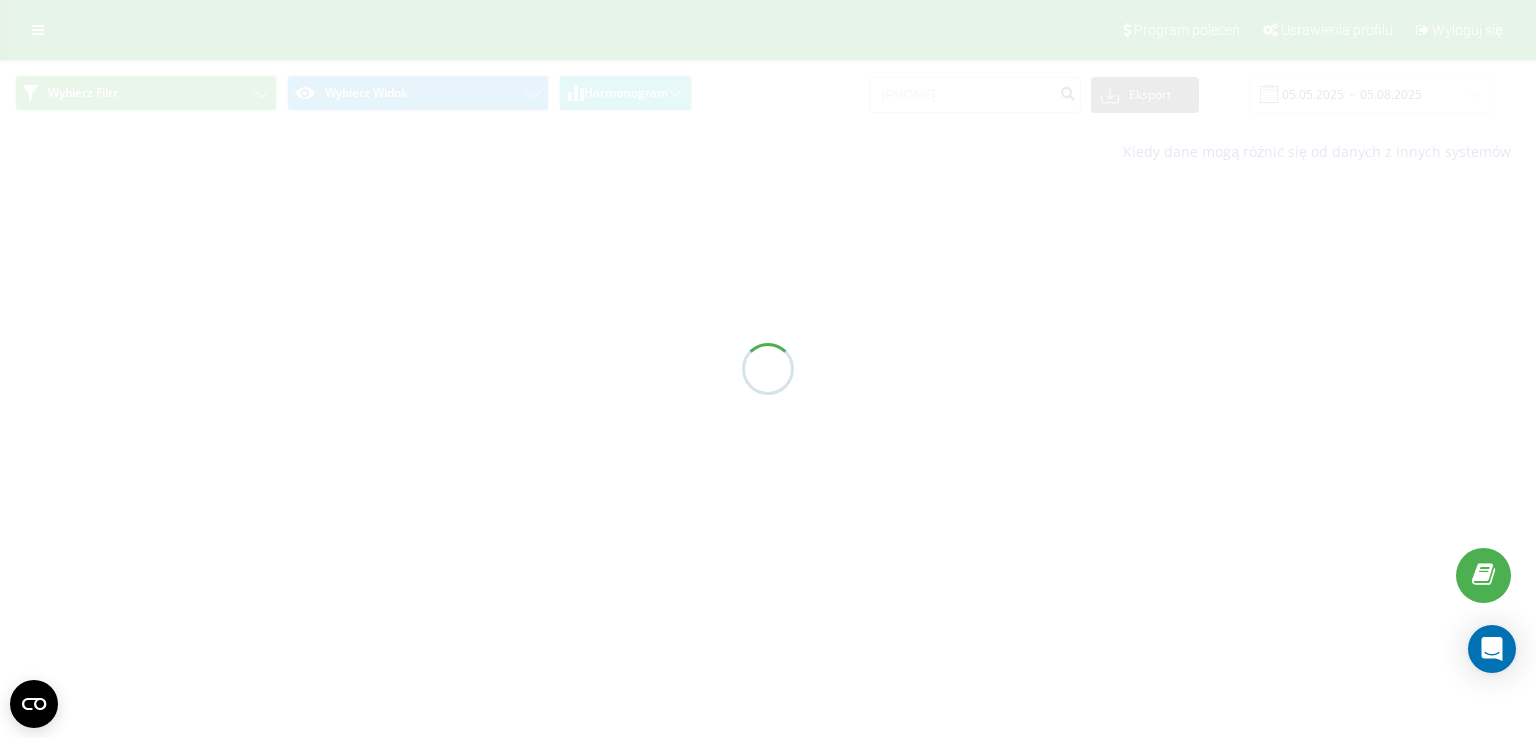 scroll, scrollTop: 0, scrollLeft: 0, axis: both 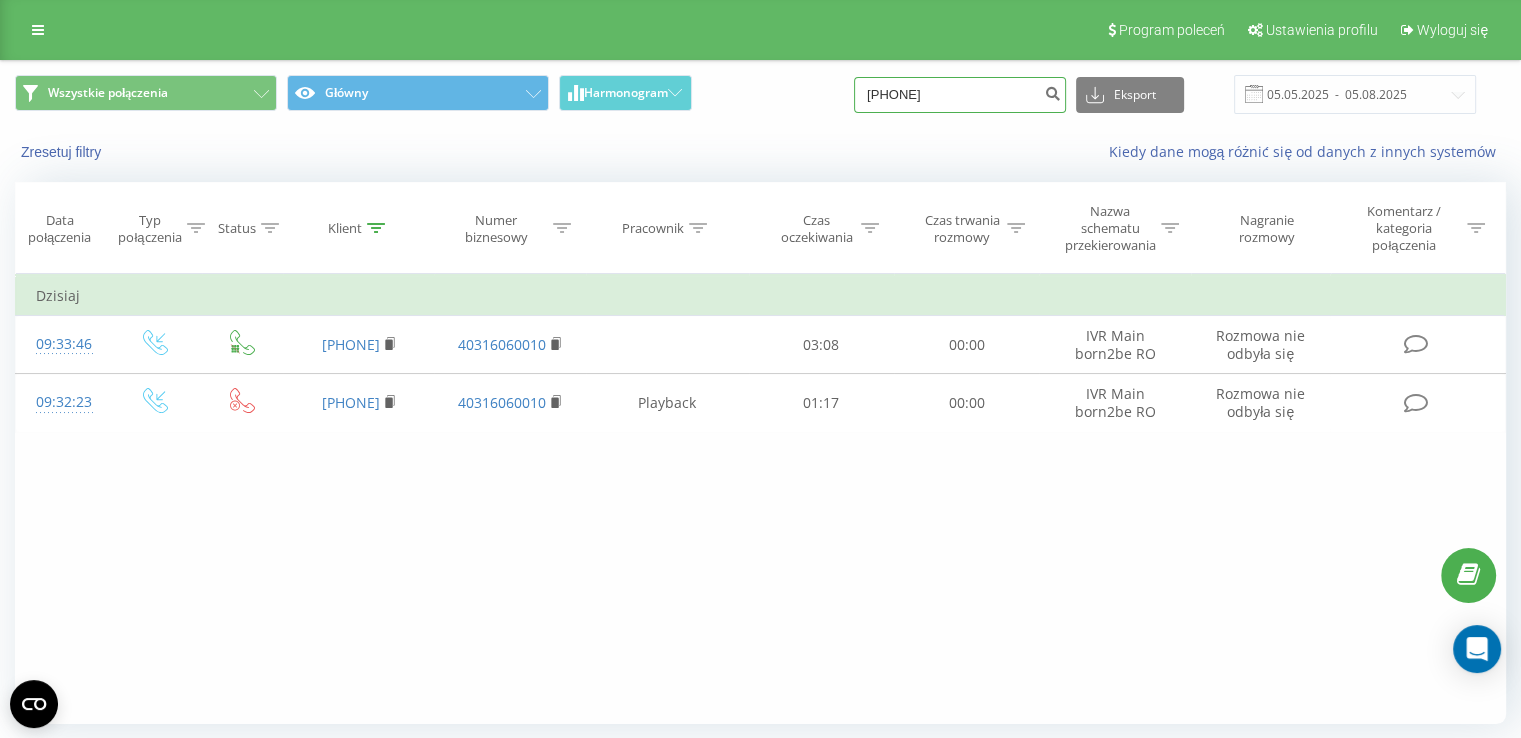click on "40752490958" at bounding box center (960, 95) 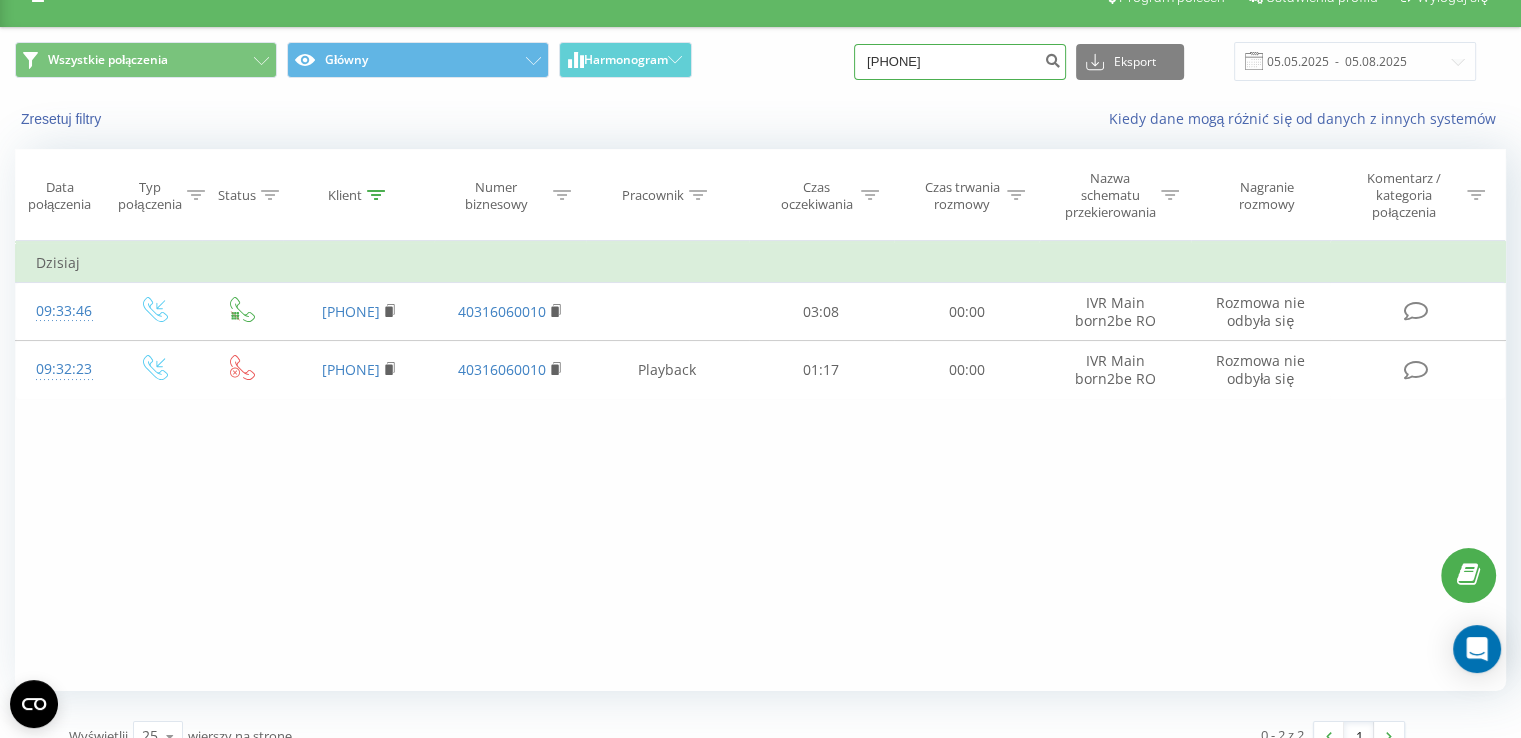 scroll, scrollTop: 60, scrollLeft: 0, axis: vertical 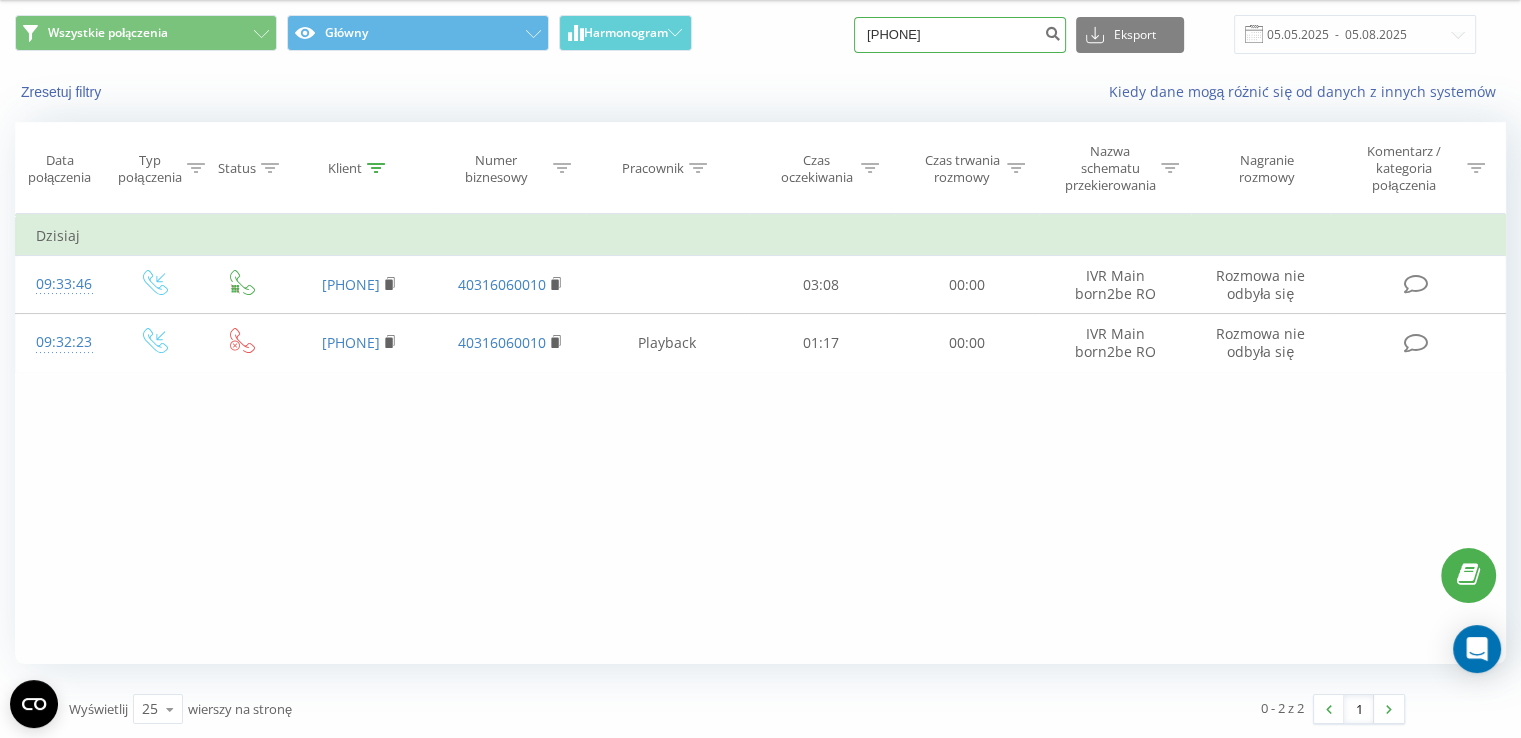 type on "40783049700" 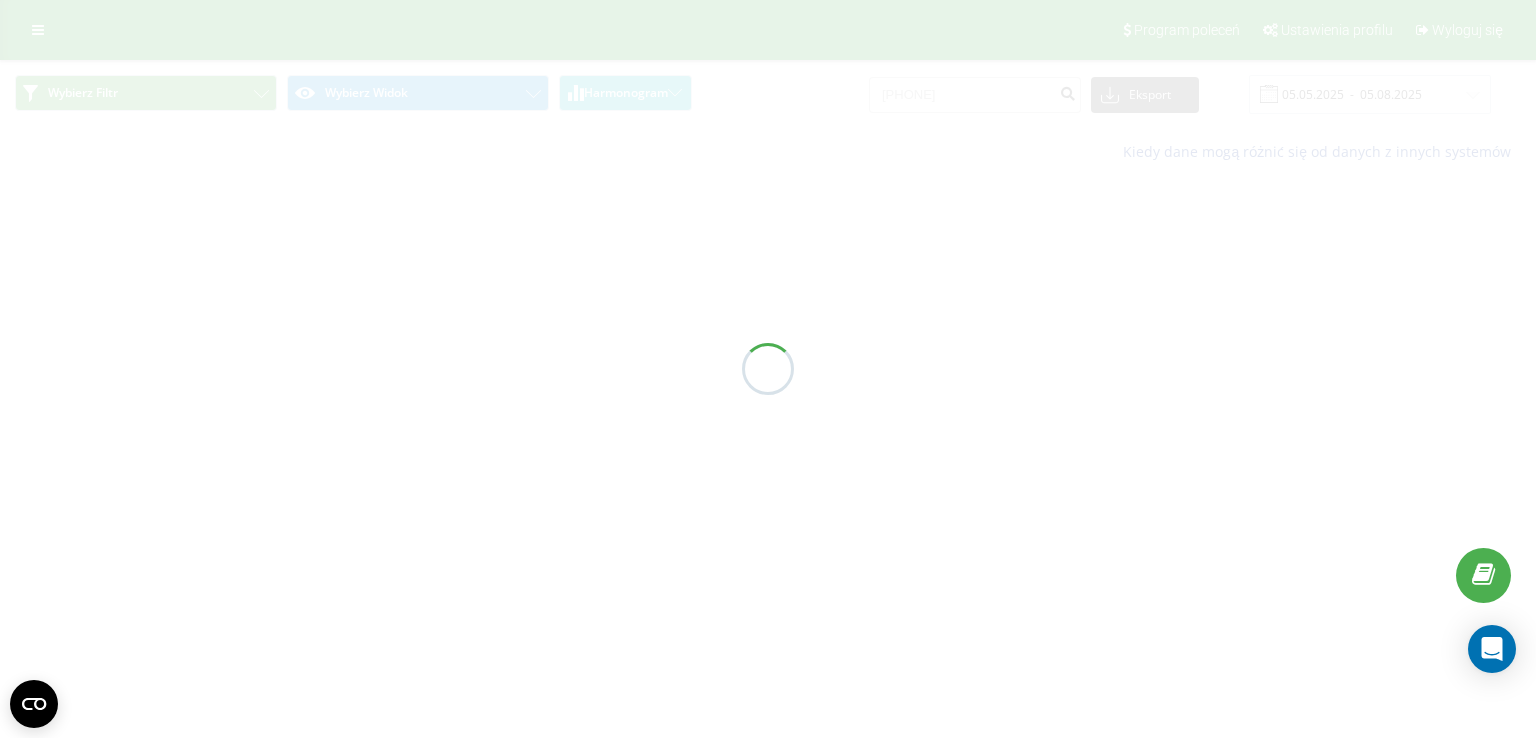 scroll, scrollTop: 0, scrollLeft: 0, axis: both 